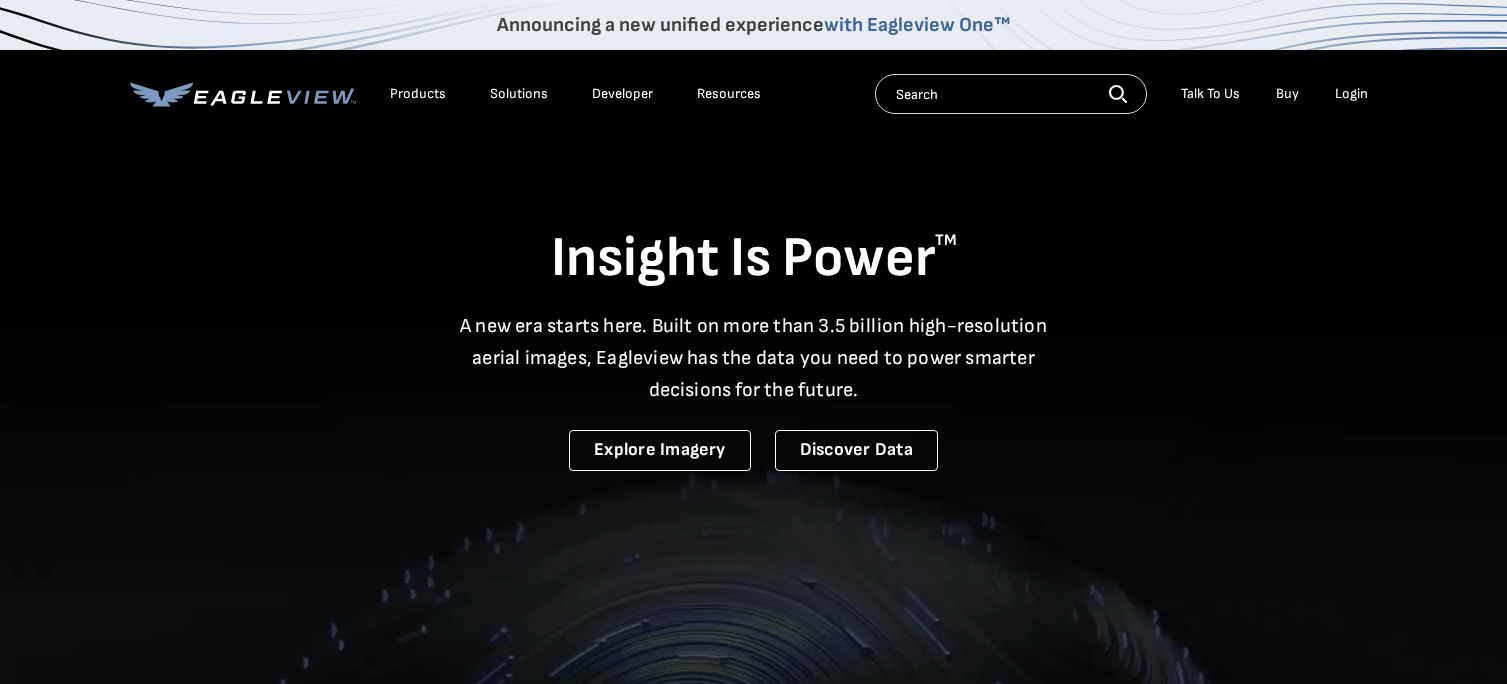 scroll, scrollTop: 0, scrollLeft: 0, axis: both 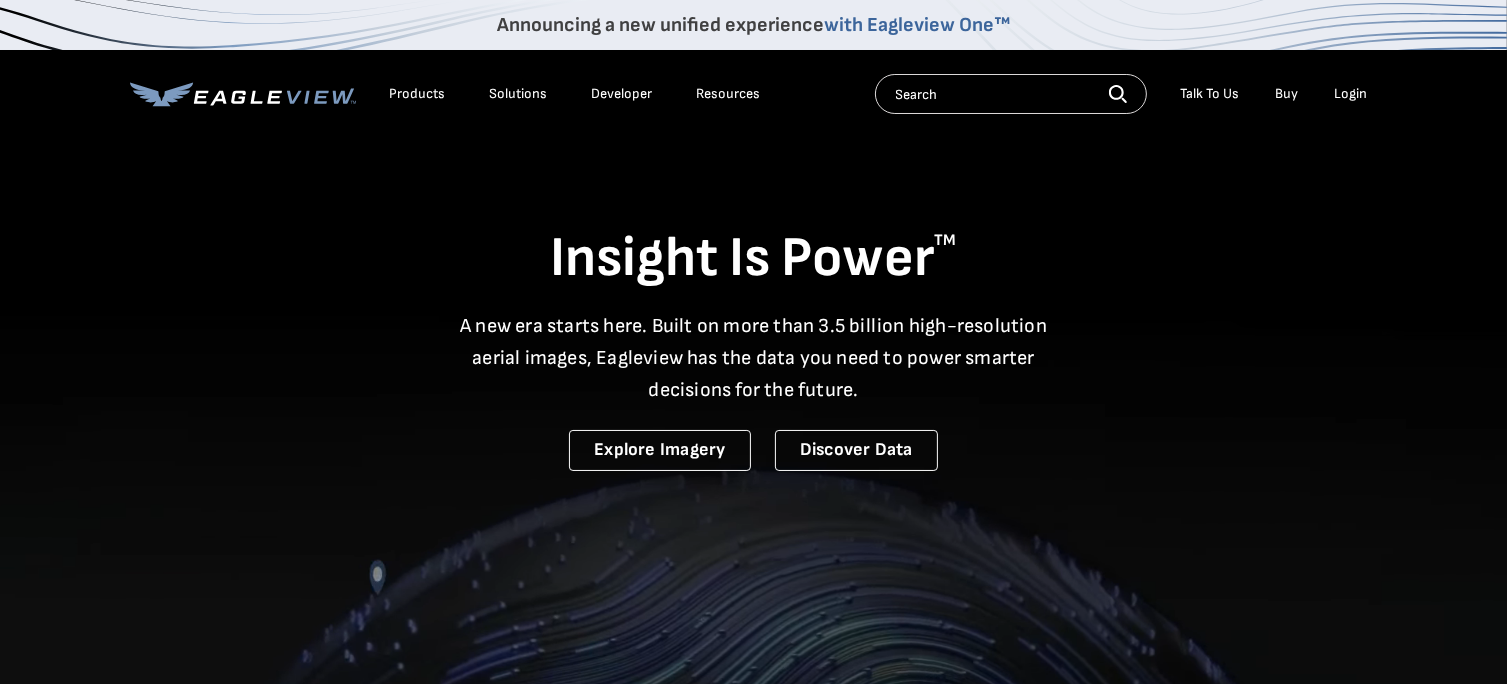 click on "Login" at bounding box center (1351, 94) 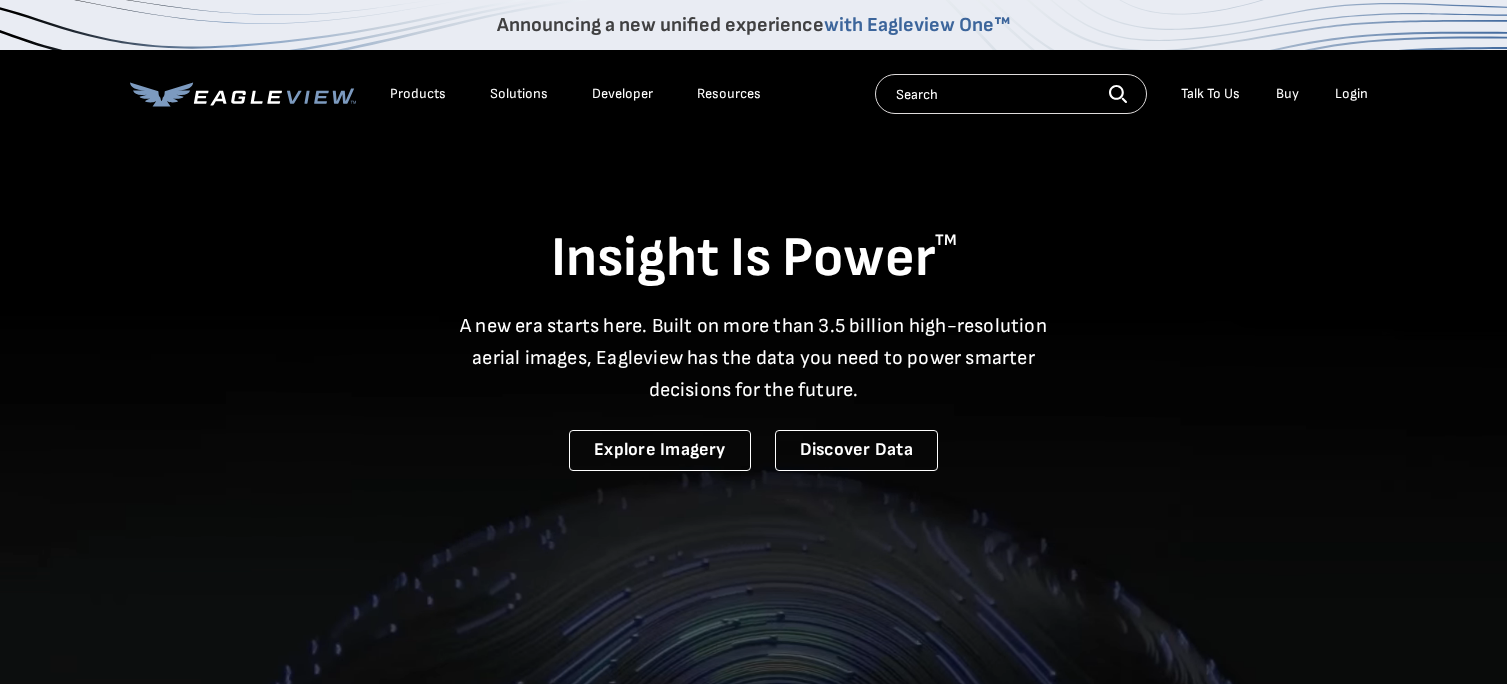 scroll, scrollTop: 0, scrollLeft: 0, axis: both 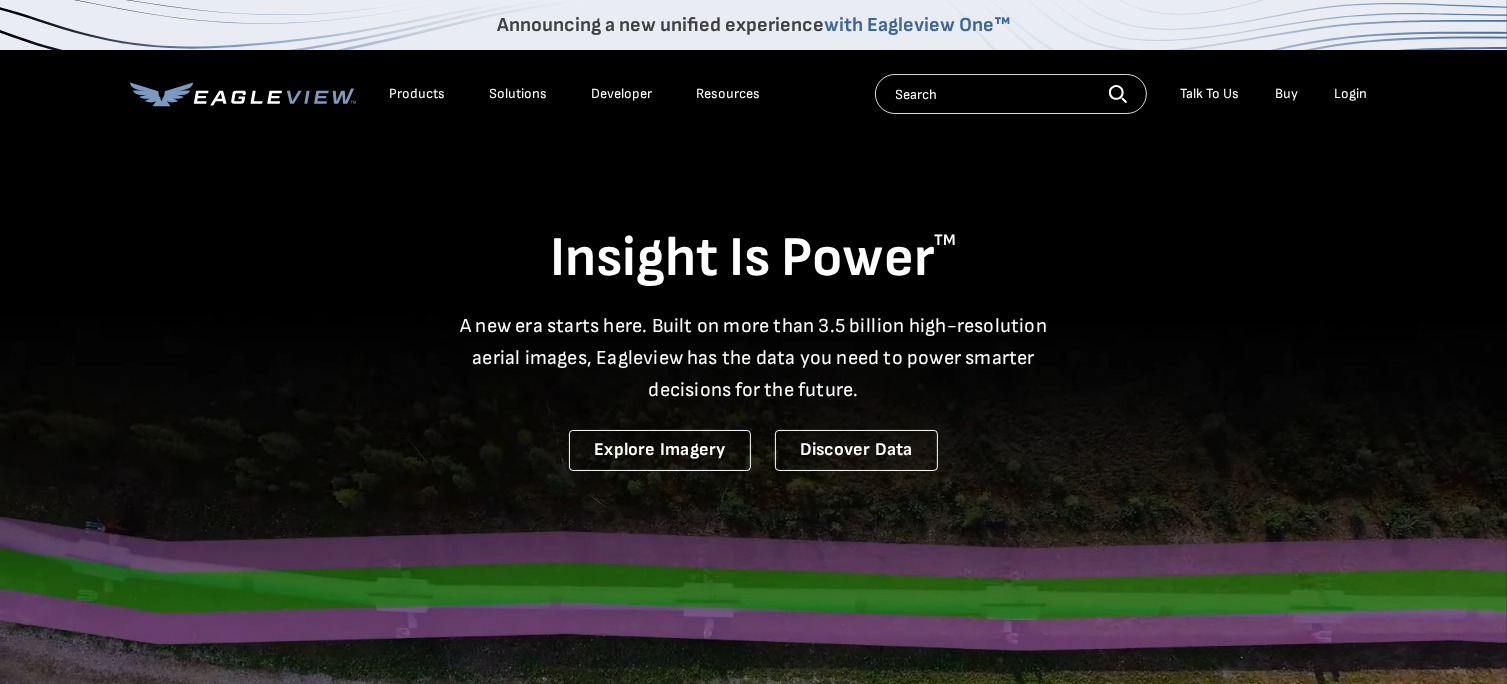click at bounding box center (1011, 94) 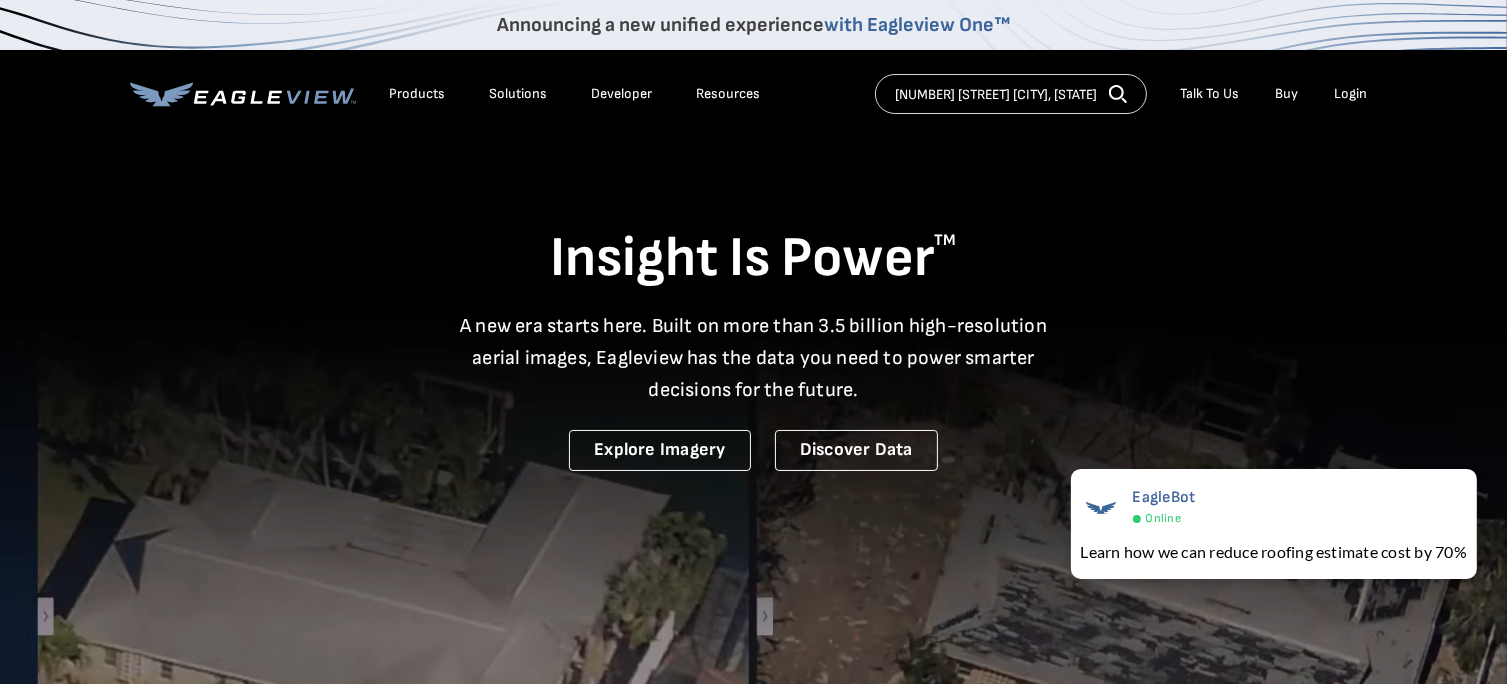 type on "305 n saginaw st montrose, mi" 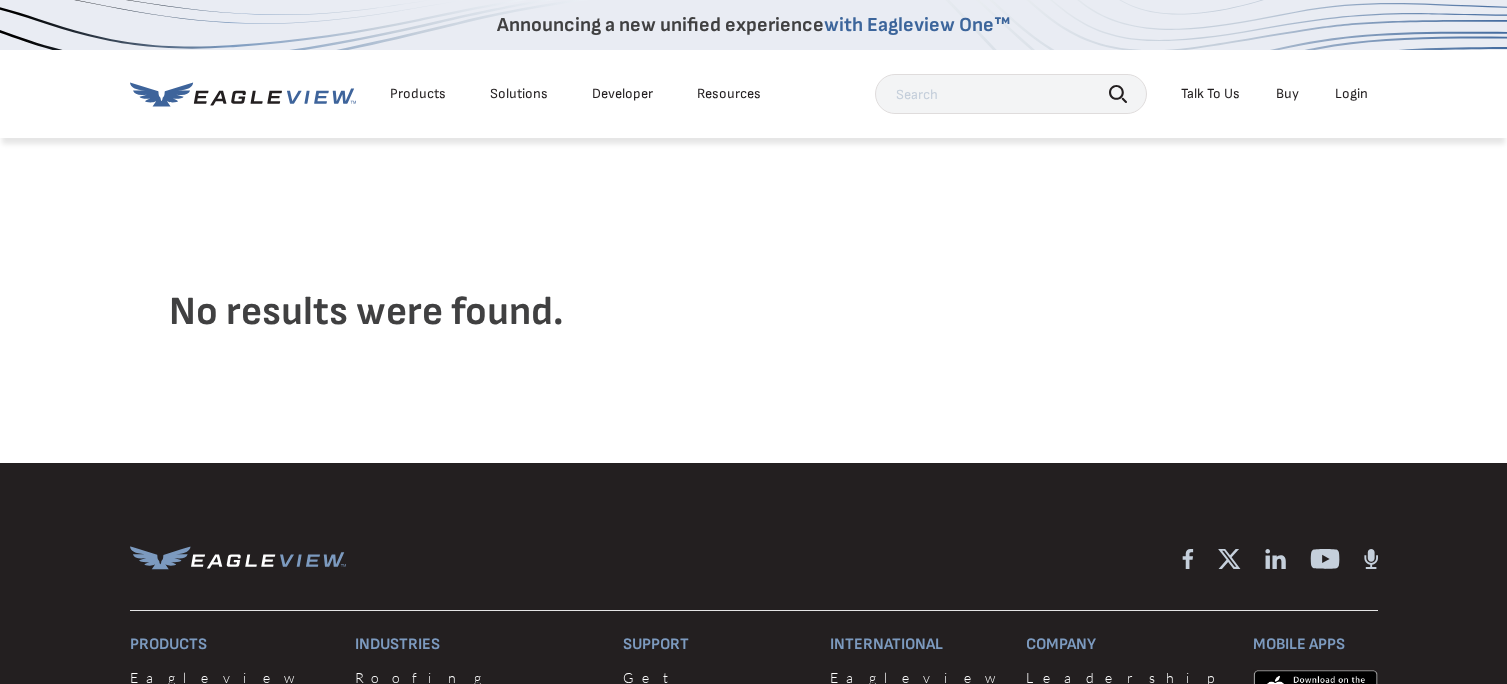 scroll, scrollTop: 0, scrollLeft: 0, axis: both 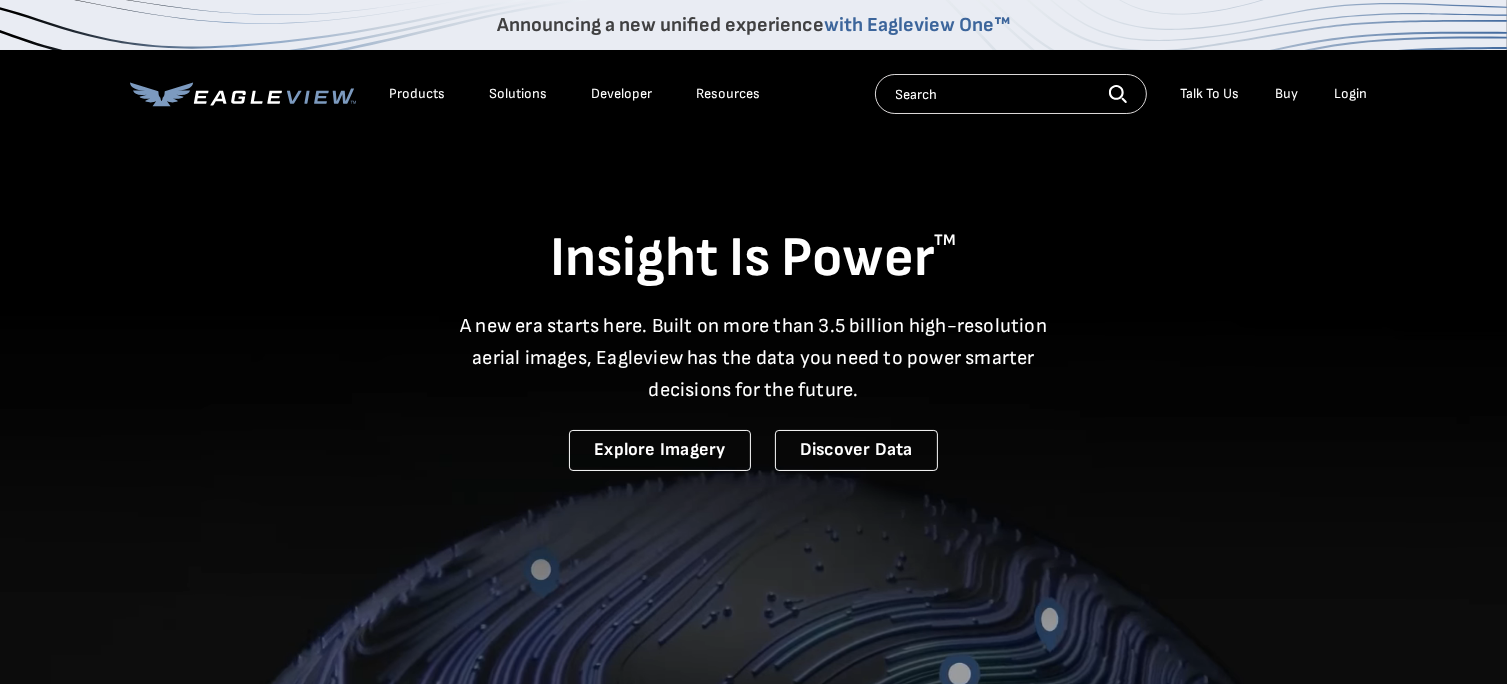 click on "Login" at bounding box center (1351, 94) 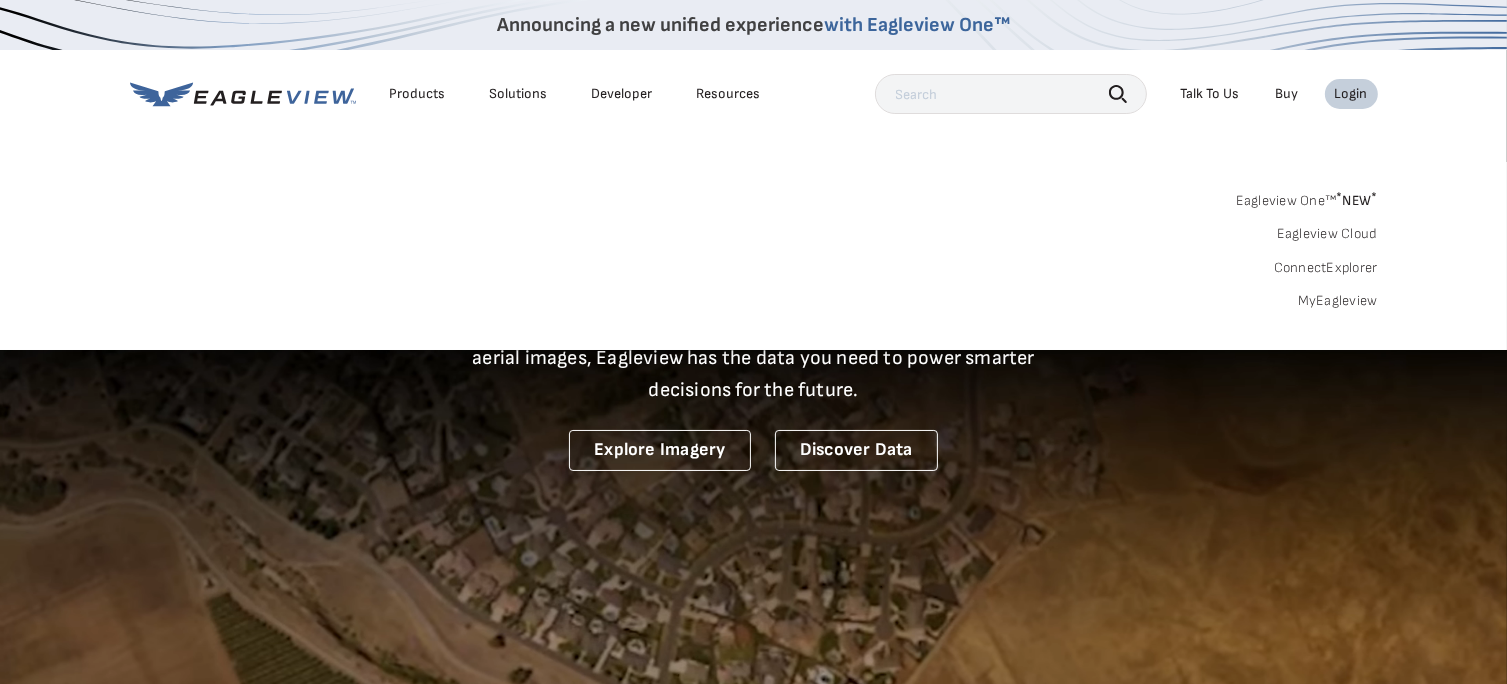 click on "Products" at bounding box center [418, 94] 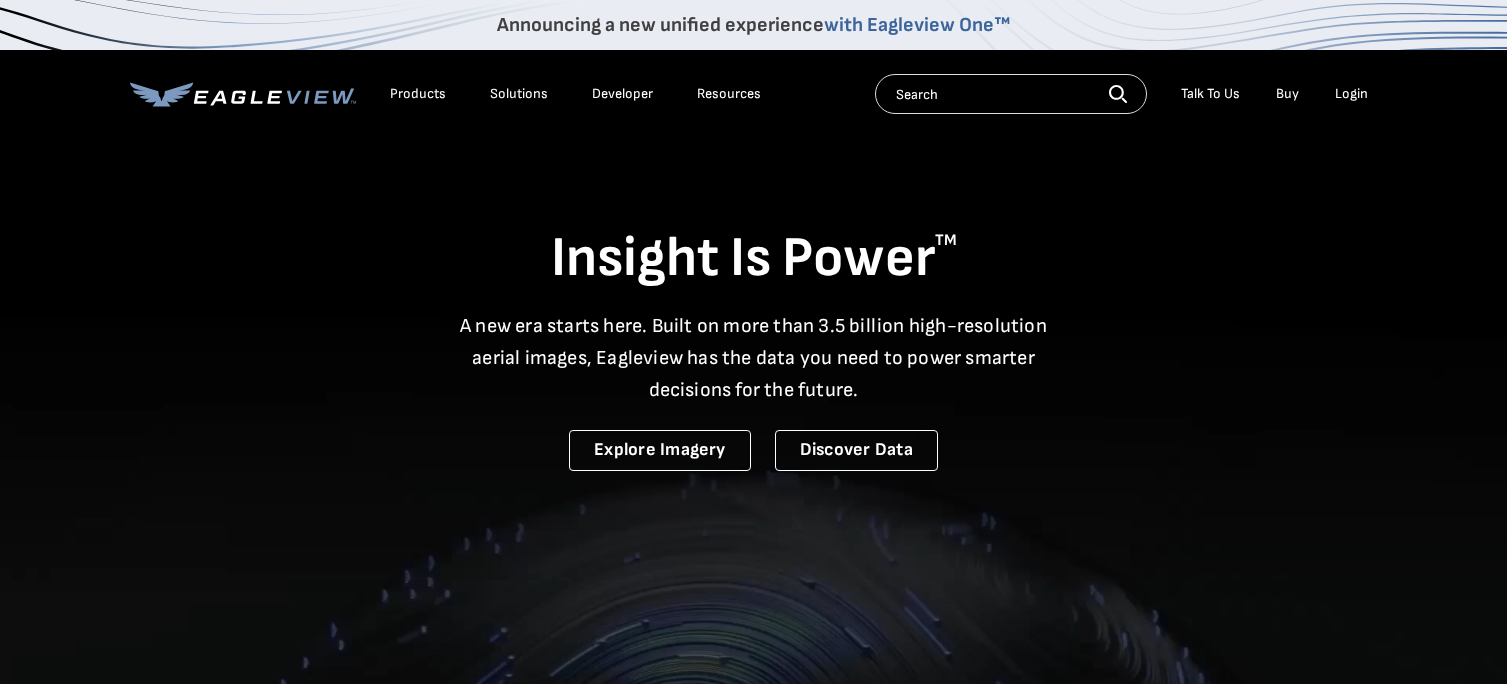 scroll, scrollTop: 0, scrollLeft: 0, axis: both 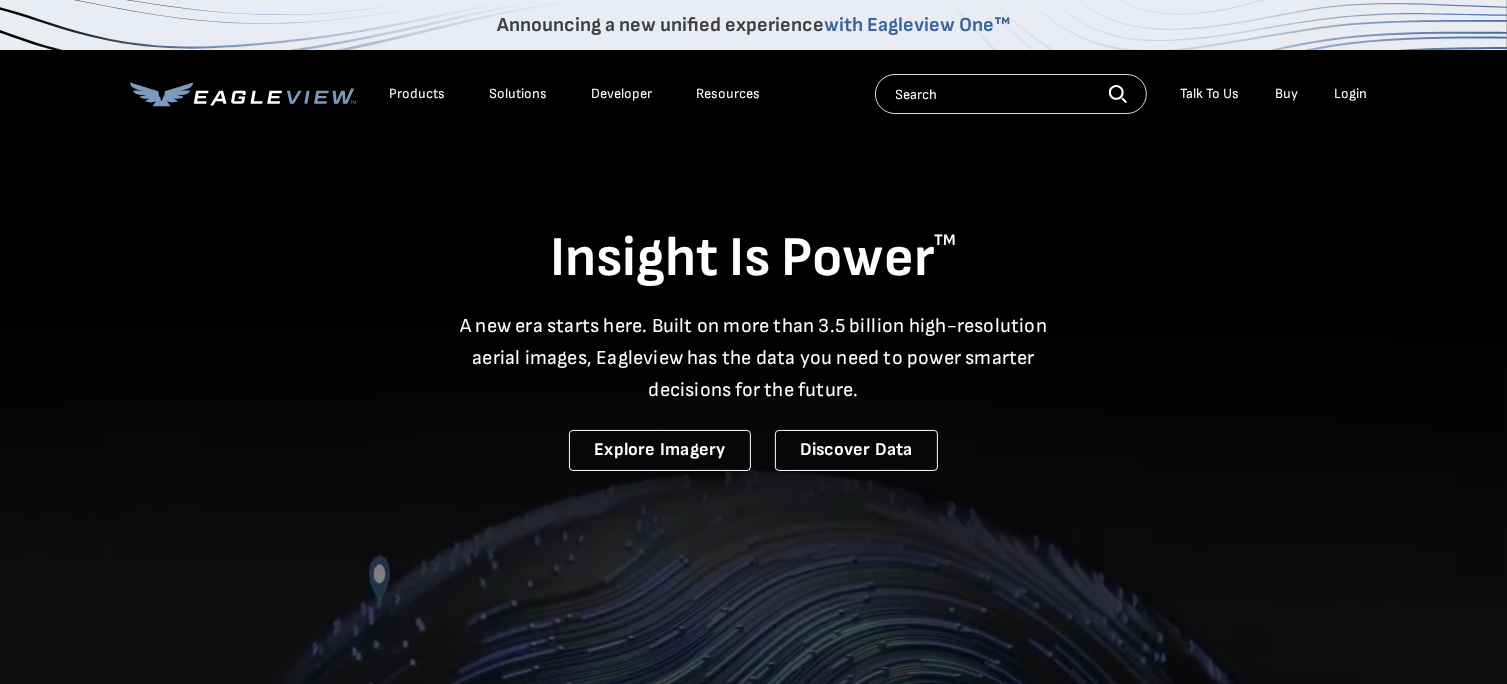 click on "Login" at bounding box center (1351, 94) 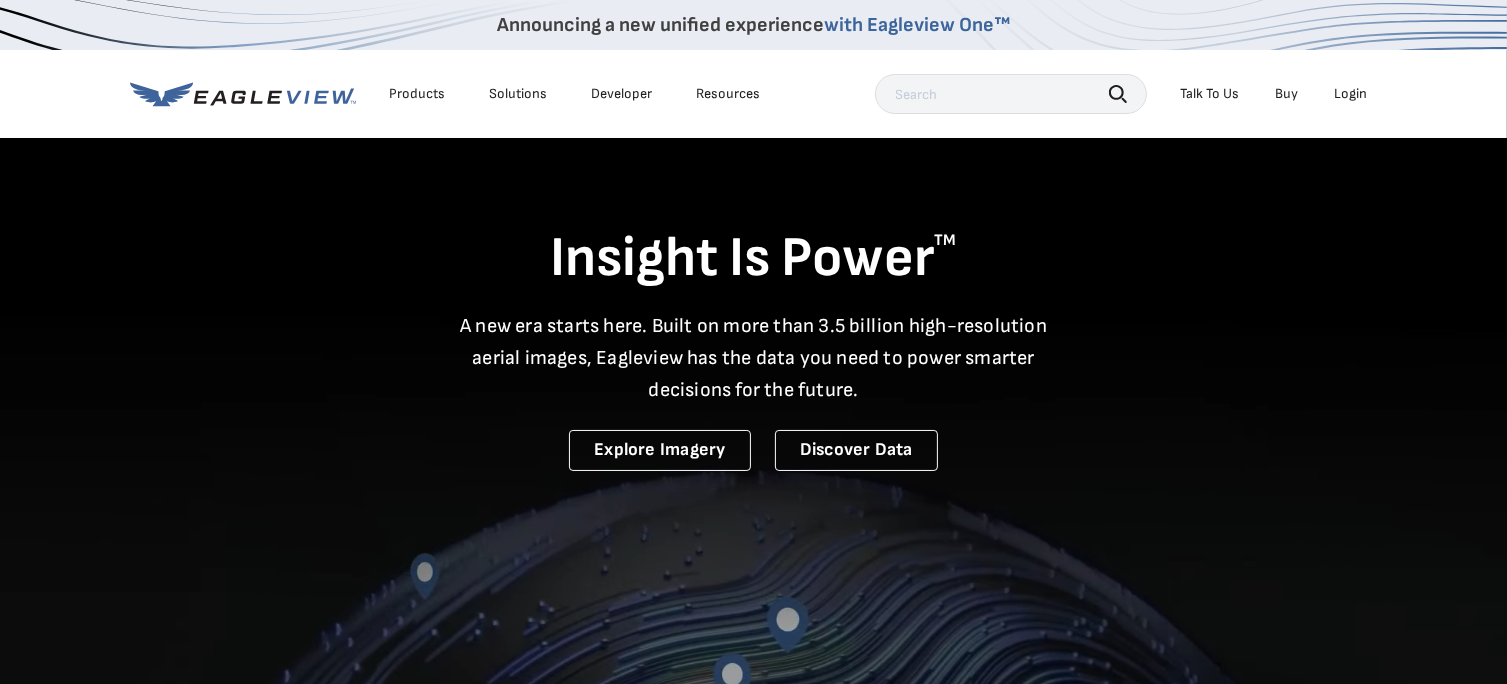 click on "Login" at bounding box center [1351, 94] 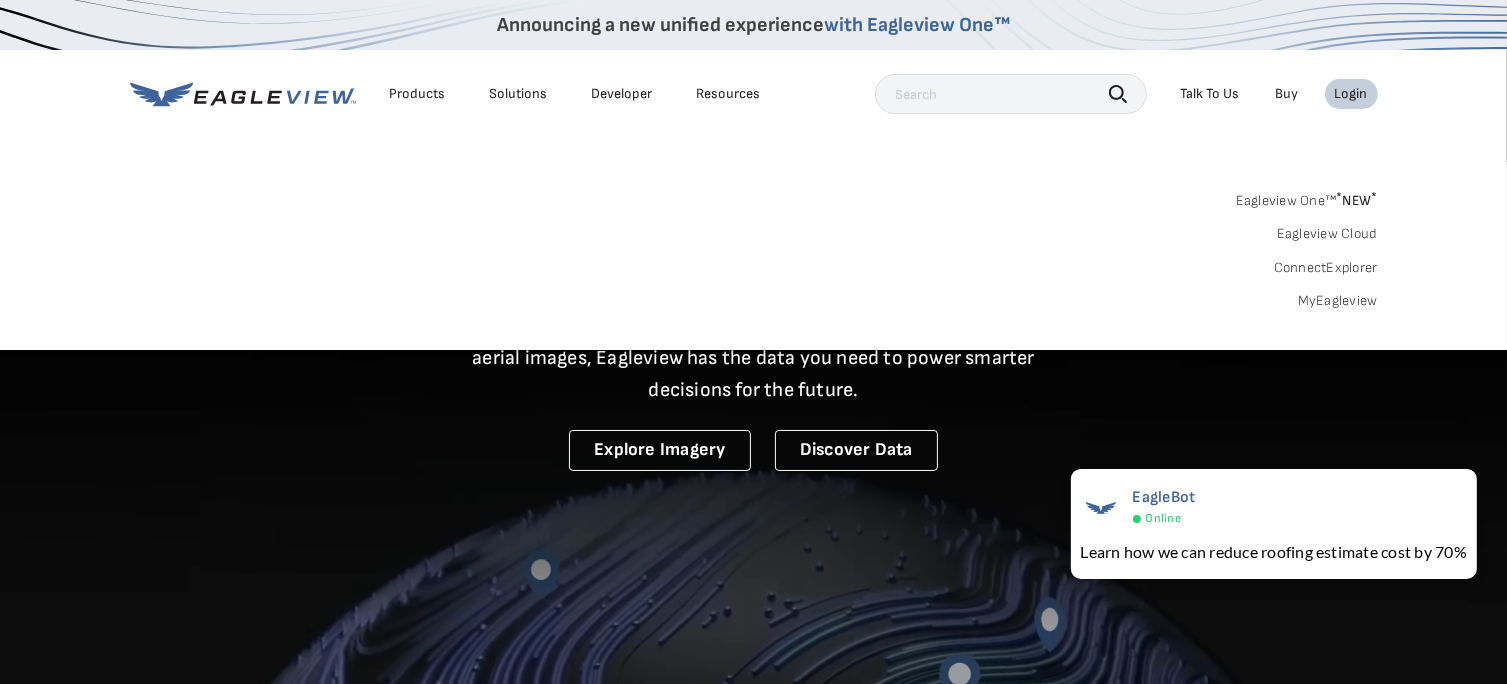 click on "MyEagleview" at bounding box center (1338, 301) 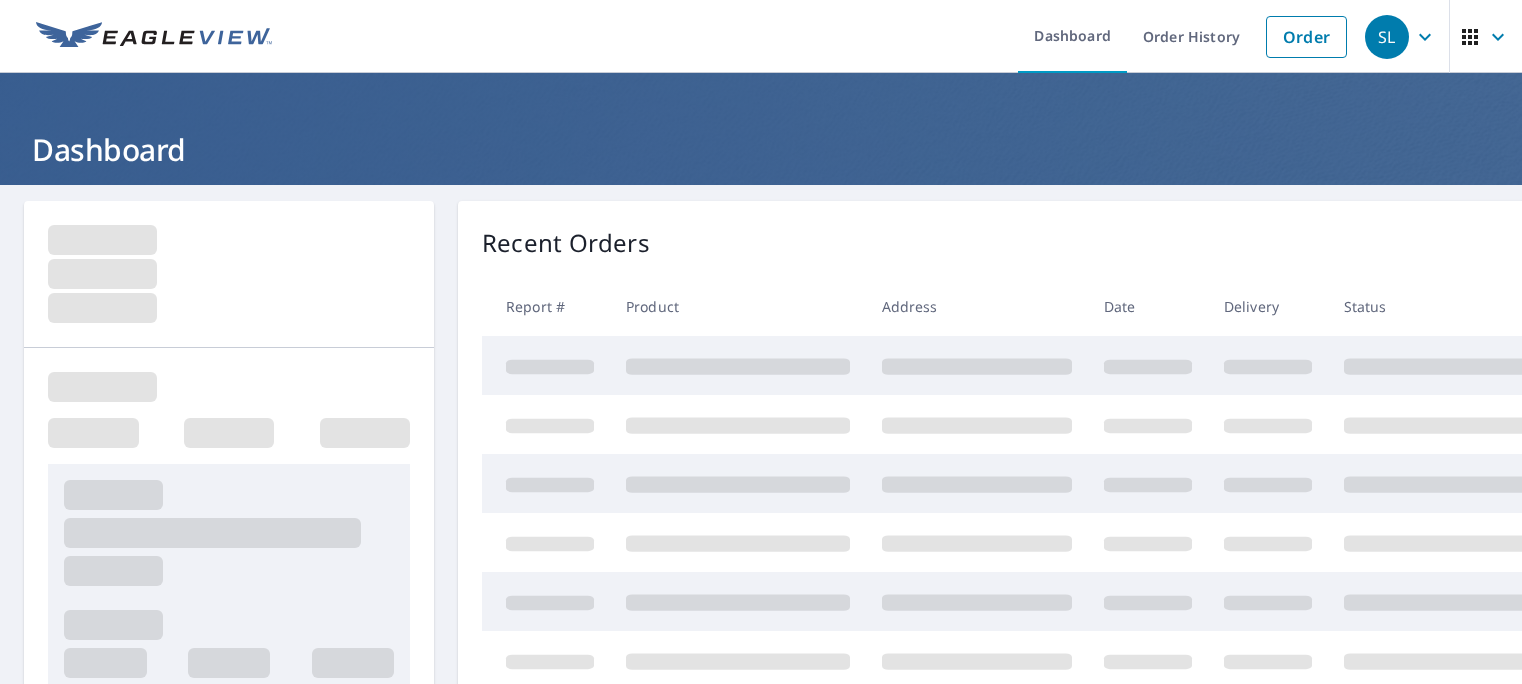 scroll, scrollTop: 0, scrollLeft: 0, axis: both 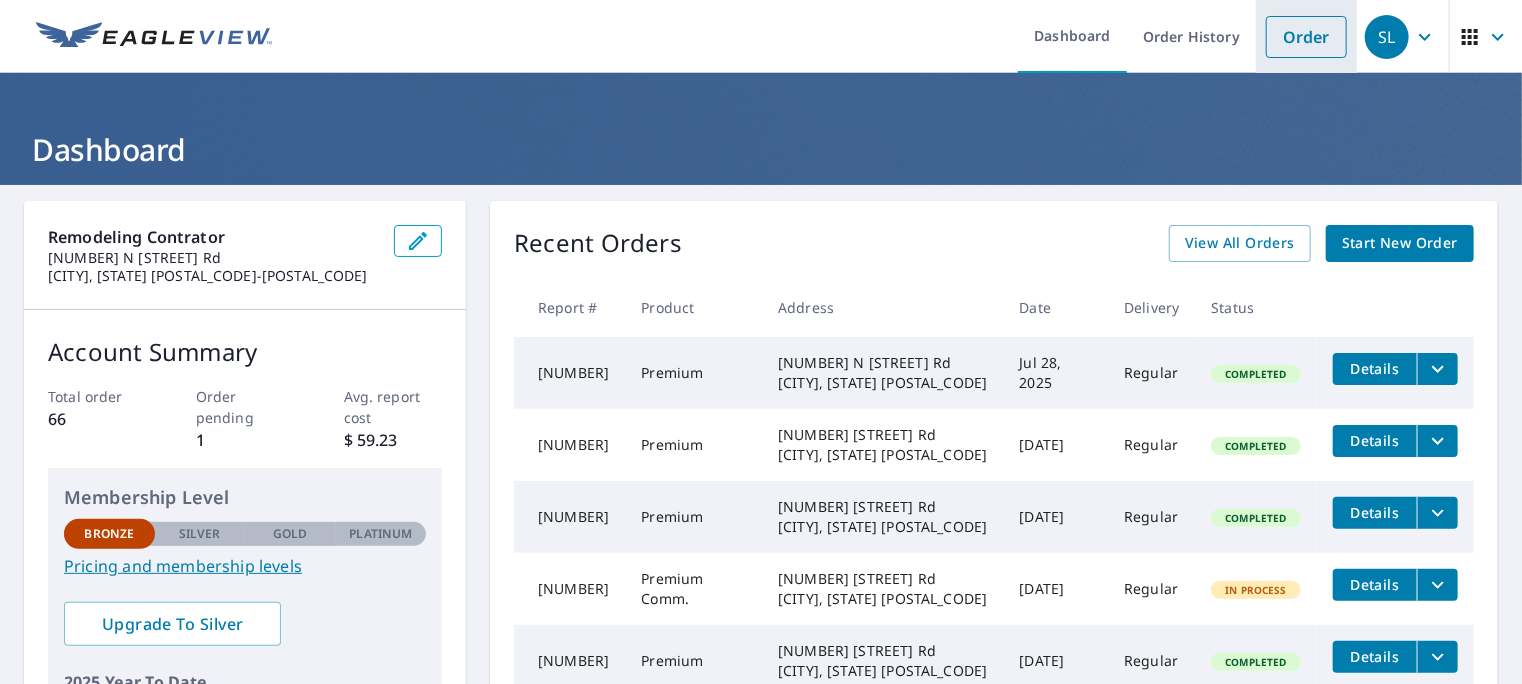 click on "Order" at bounding box center [1306, 37] 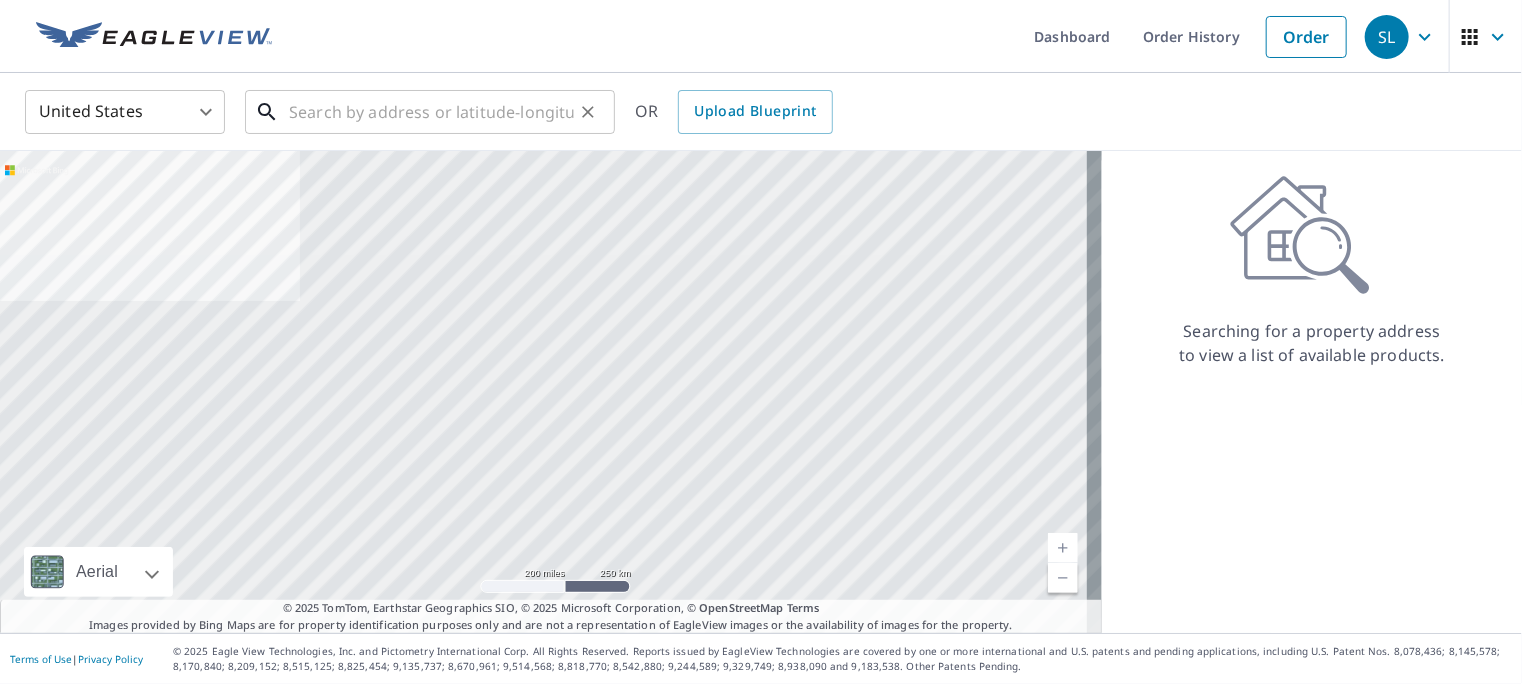 click at bounding box center [431, 112] 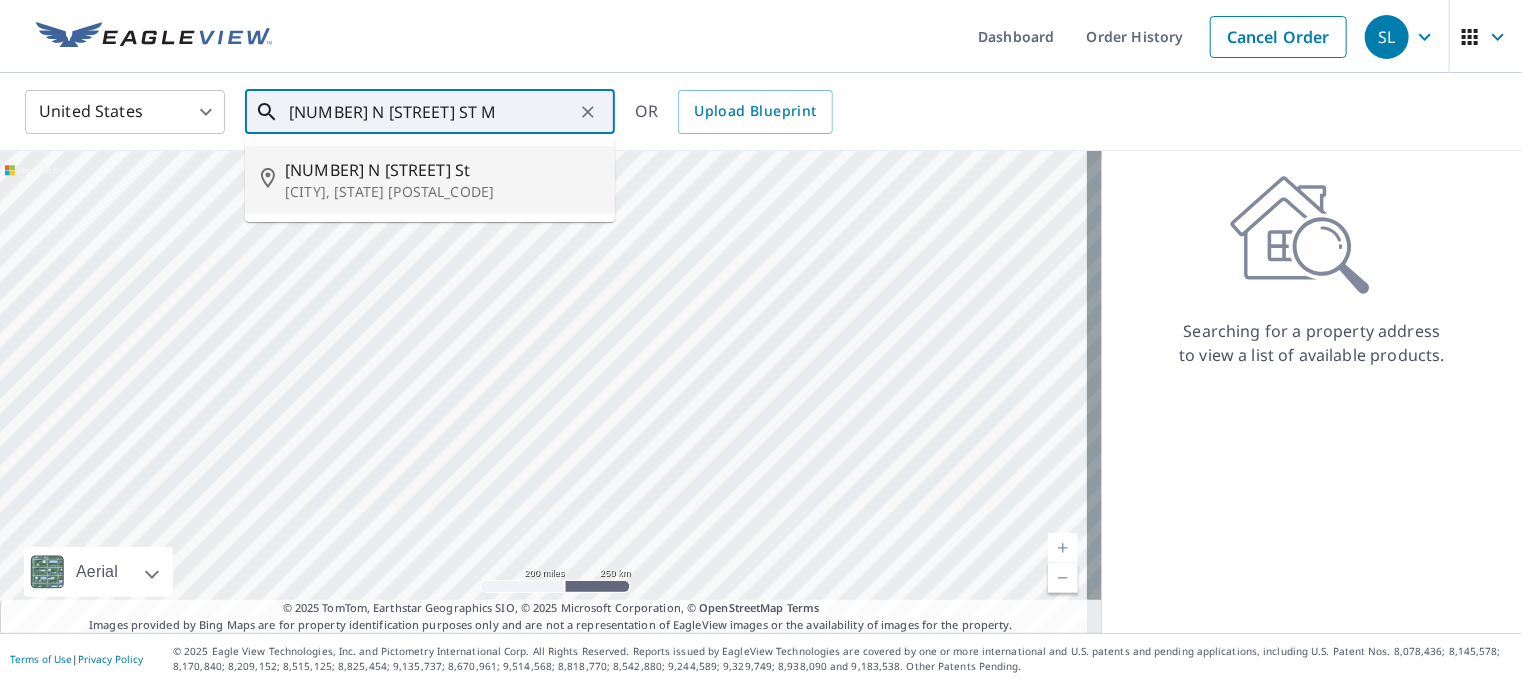 click on "[NUMBER] N [STREET] St" at bounding box center [442, 170] 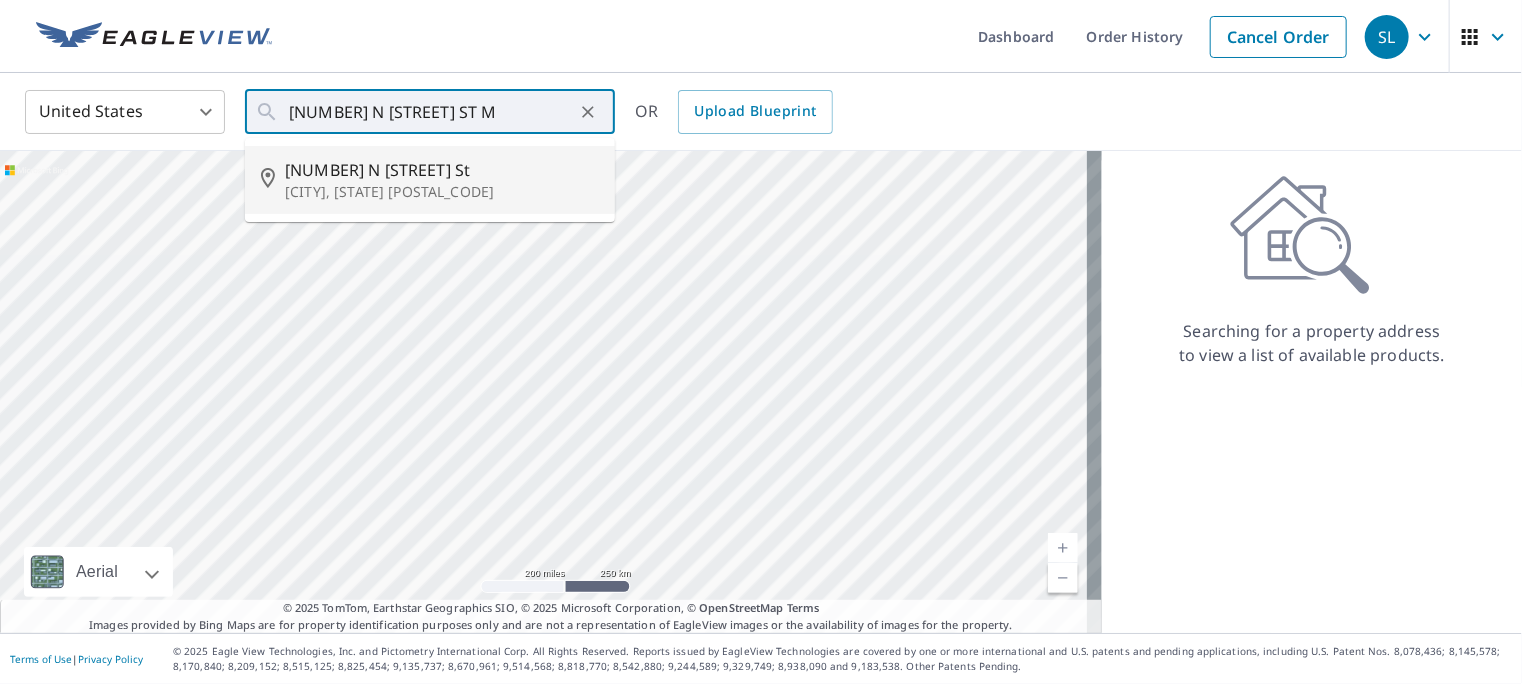 type on "[NUMBER] N [STREET] [CITY], [STATE] [POSTAL_CODE]" 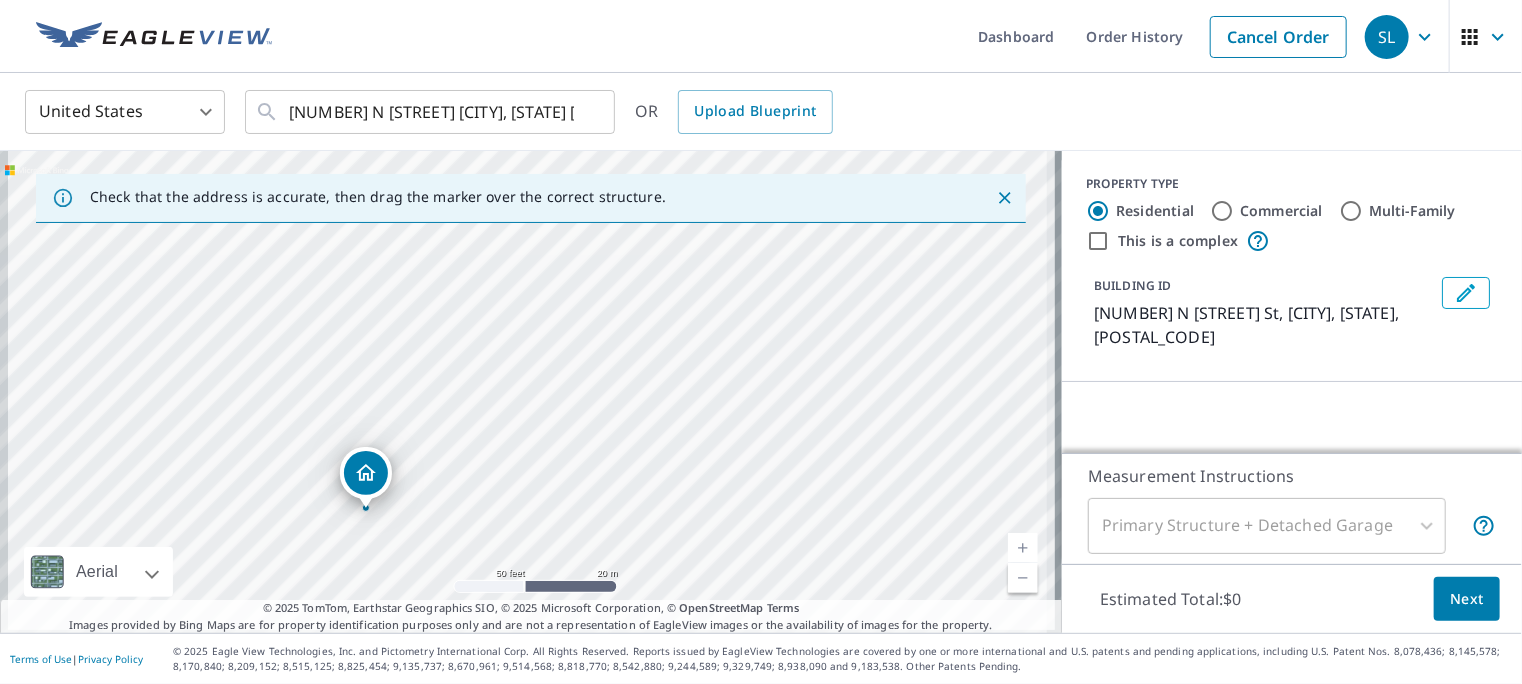drag, startPoint x: 348, startPoint y: 410, endPoint x: 765, endPoint y: 254, distance: 445.22467 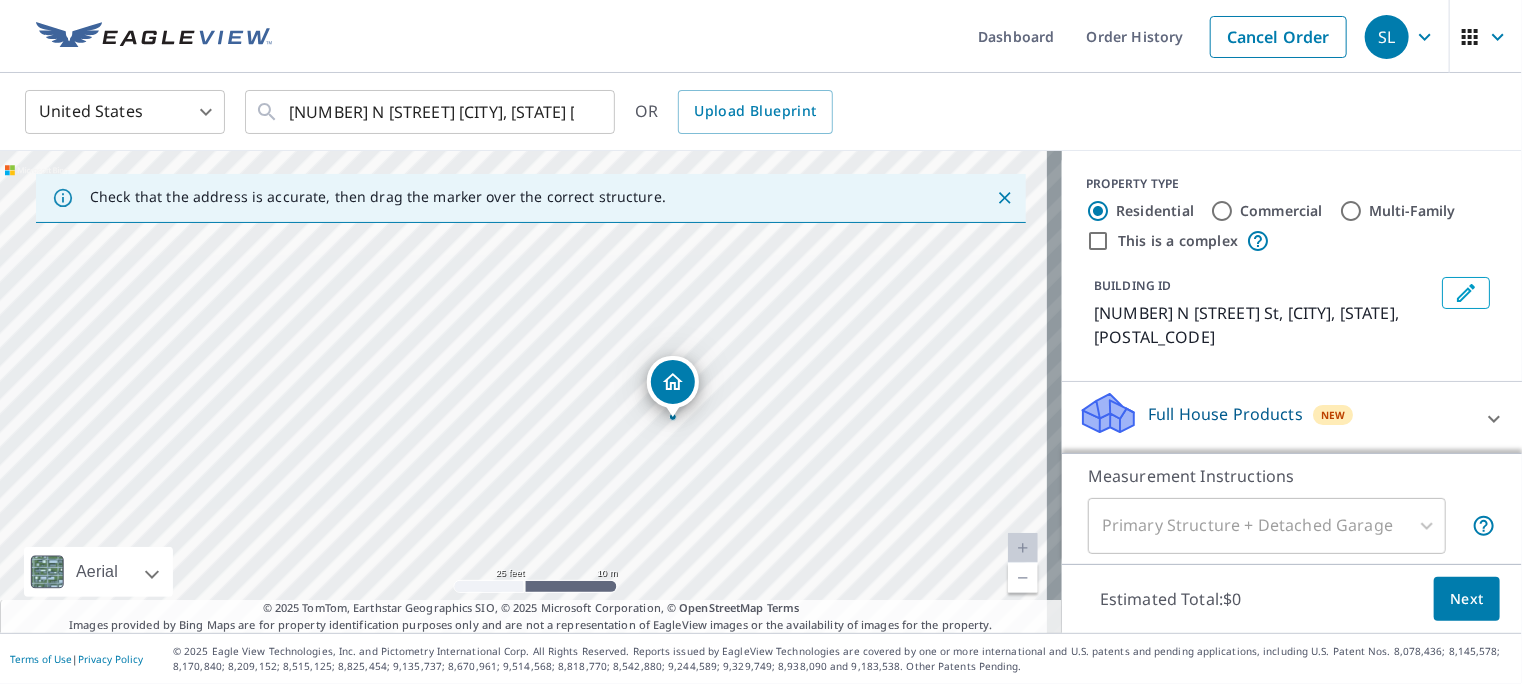 drag, startPoint x: 364, startPoint y: 386, endPoint x: 509, endPoint y: 416, distance: 148.07092 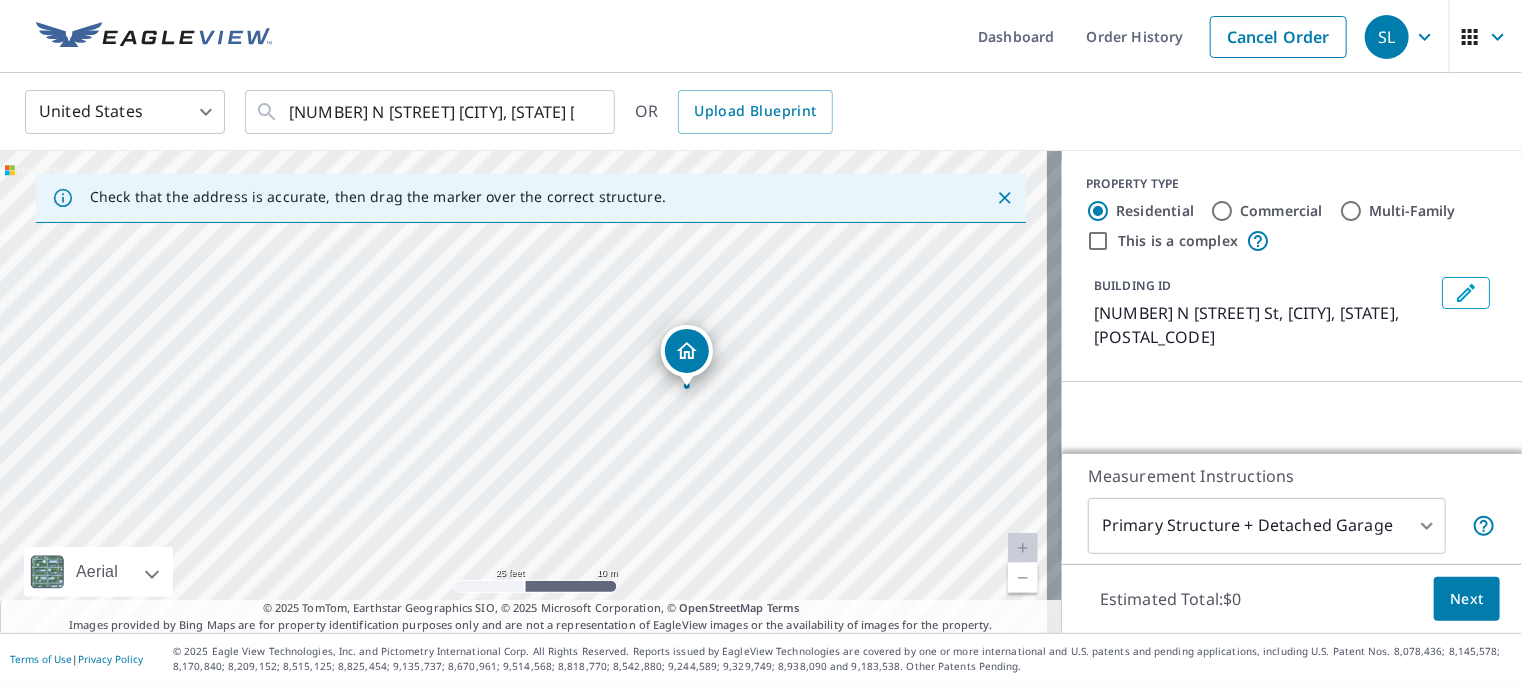 drag, startPoint x: 516, startPoint y: 347, endPoint x: 679, endPoint y: 345, distance: 163.01227 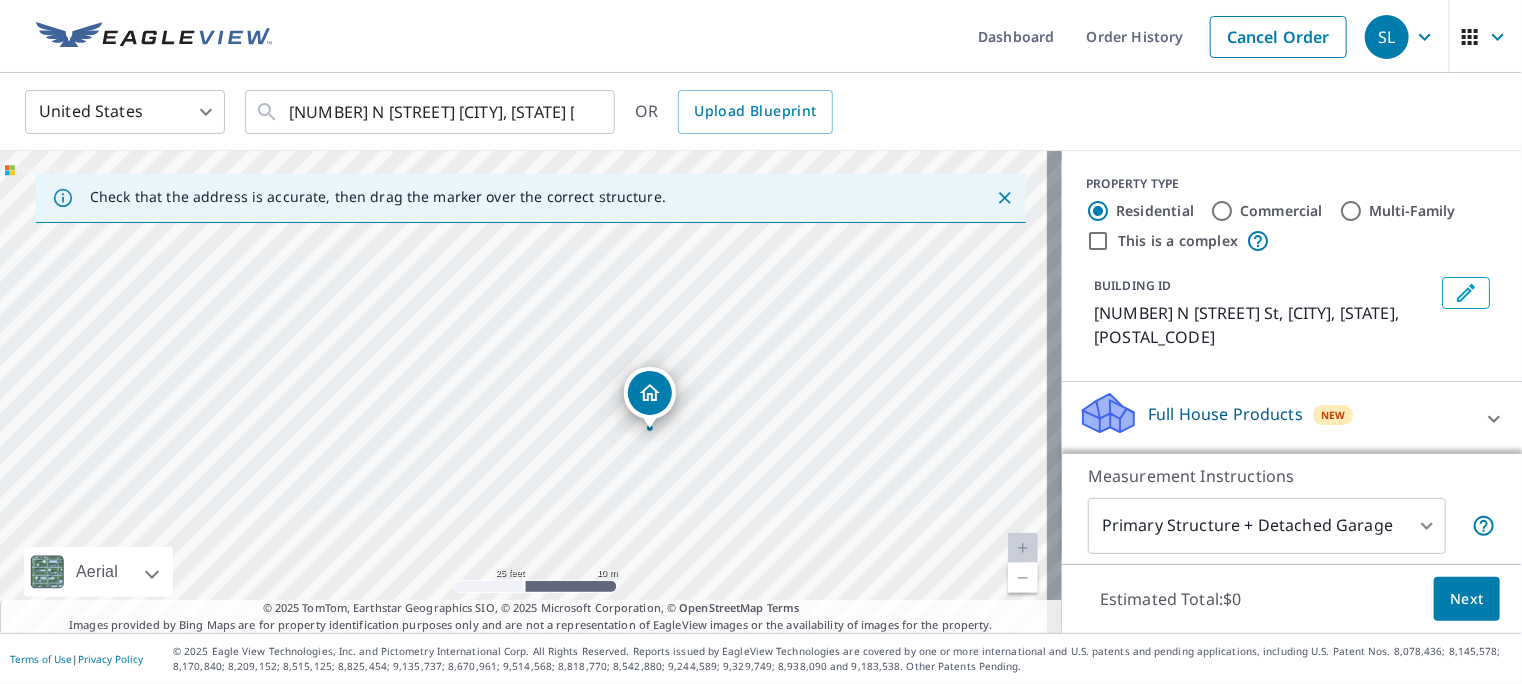 drag, startPoint x: 374, startPoint y: 364, endPoint x: 516, endPoint y: 410, distance: 149.26486 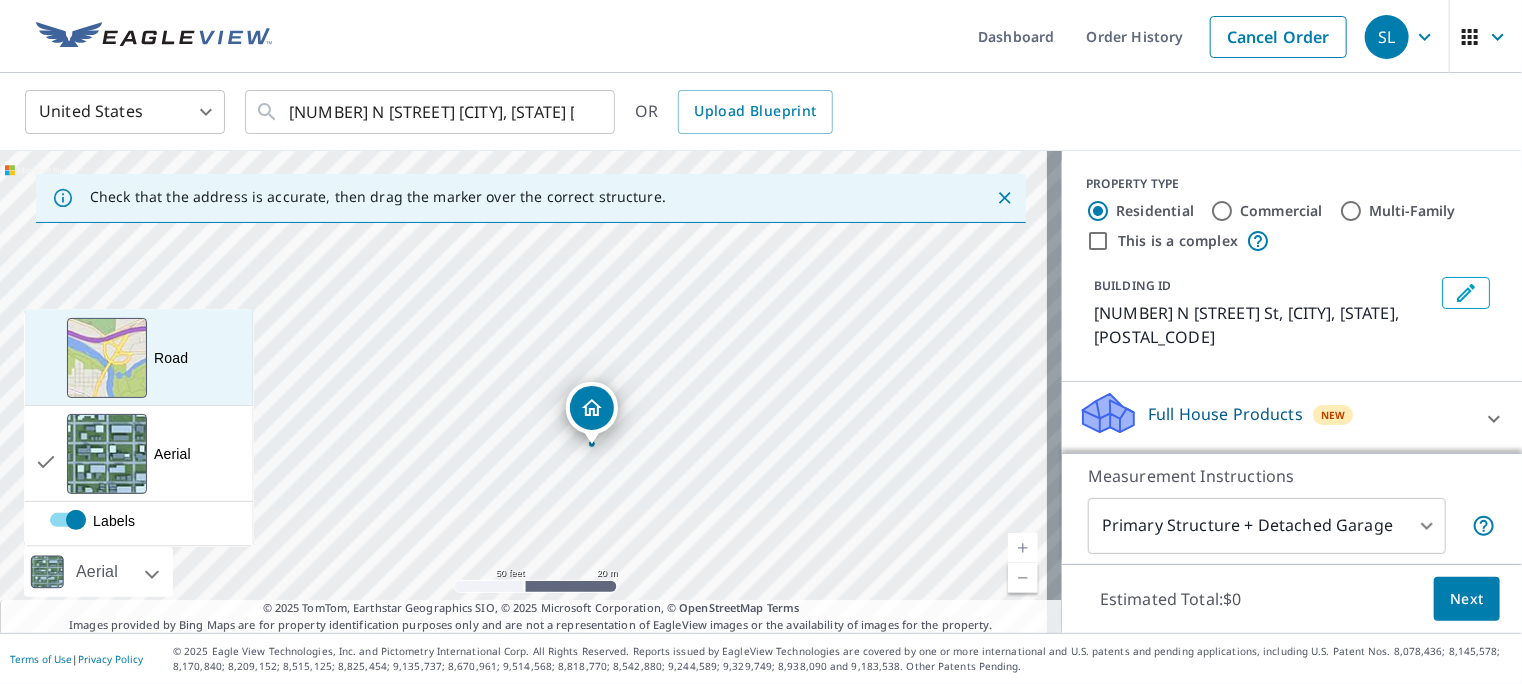 click at bounding box center [107, 358] 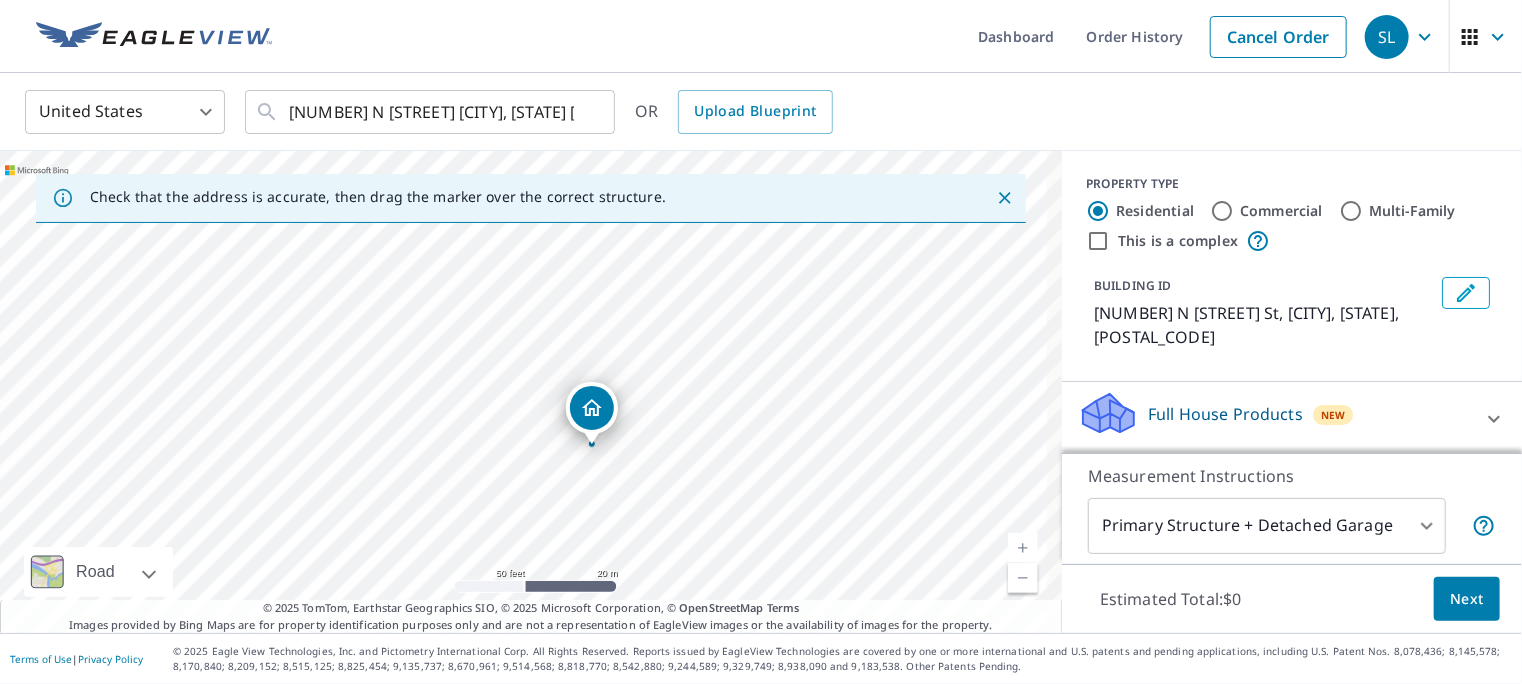 click on "[NUMBER] N [STREET] [CITY], [STATE] [POSTAL_CODE]" at bounding box center [531, 392] 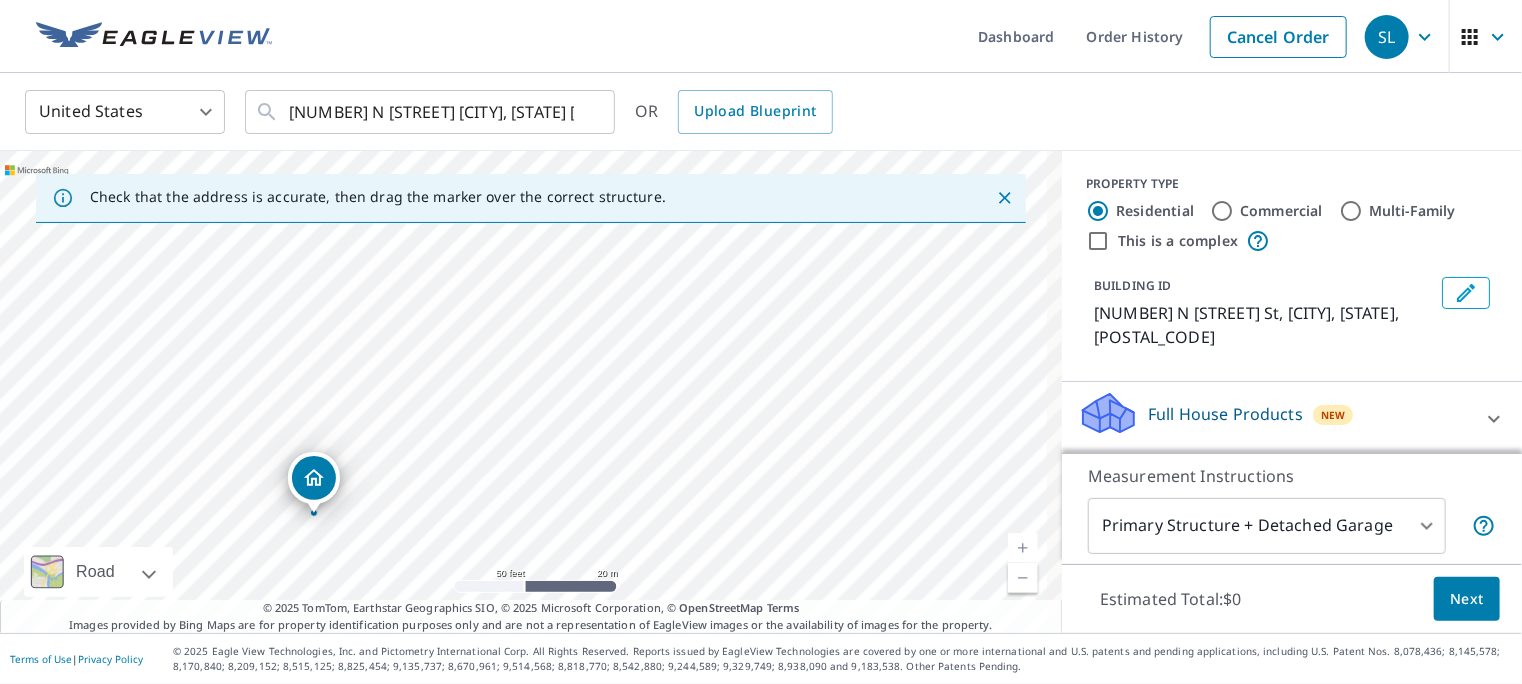 drag, startPoint x: 531, startPoint y: 343, endPoint x: 321, endPoint y: 469, distance: 244.89998 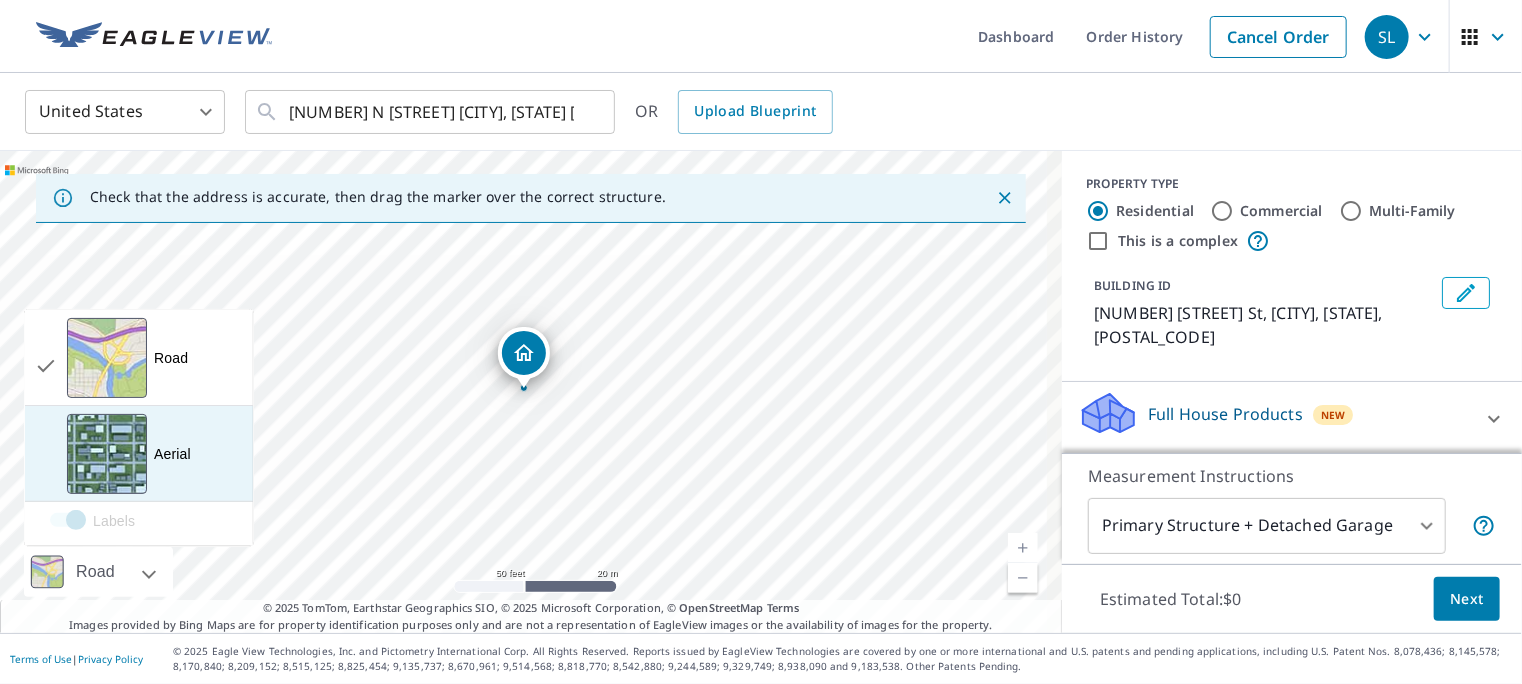 click at bounding box center [107, 454] 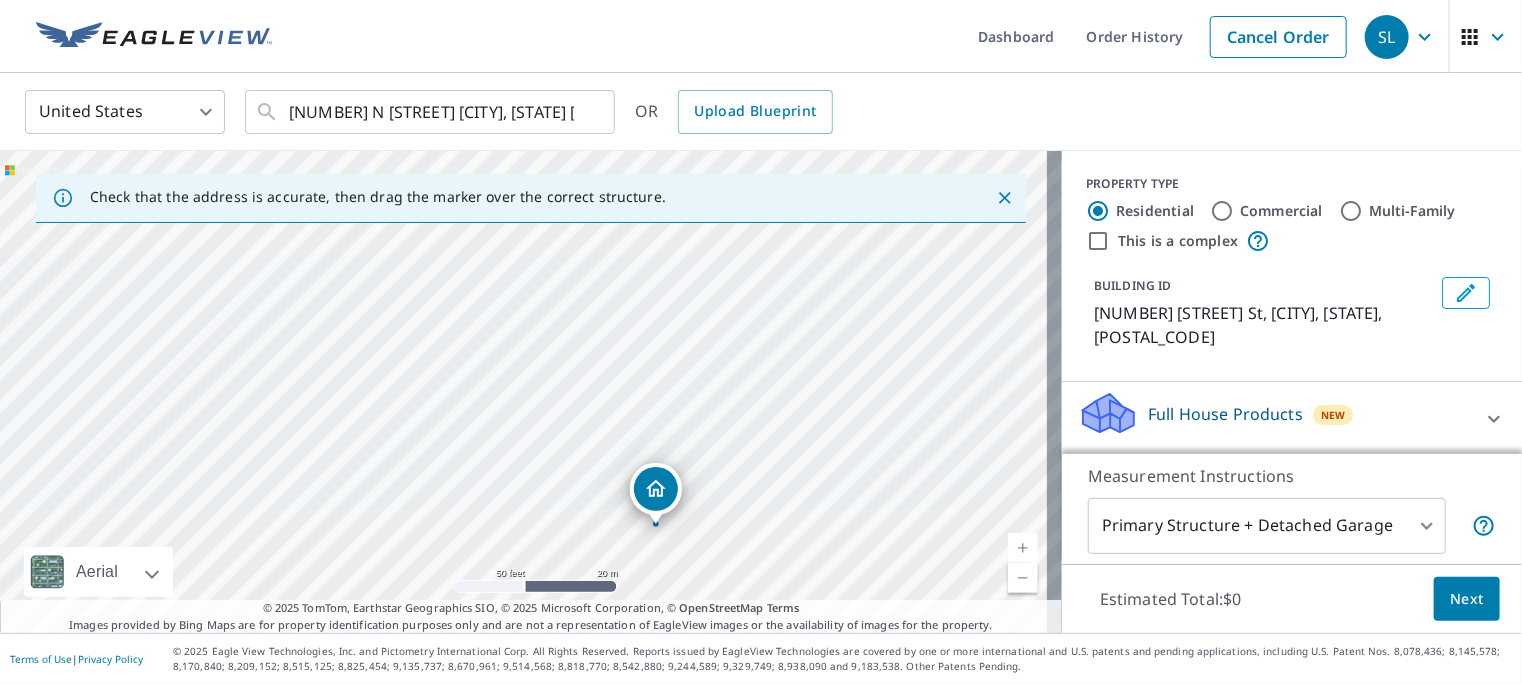 drag, startPoint x: 596, startPoint y: 406, endPoint x: 728, endPoint y: 542, distance: 189.52573 